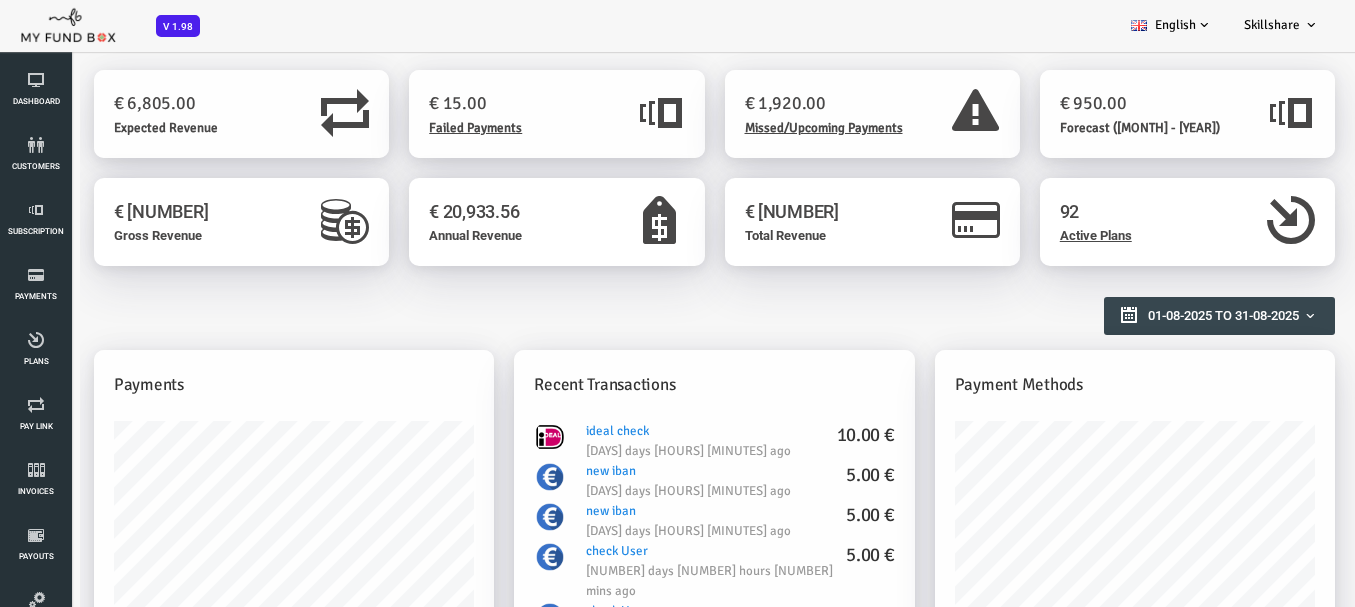 scroll, scrollTop: 0, scrollLeft: 0, axis: both 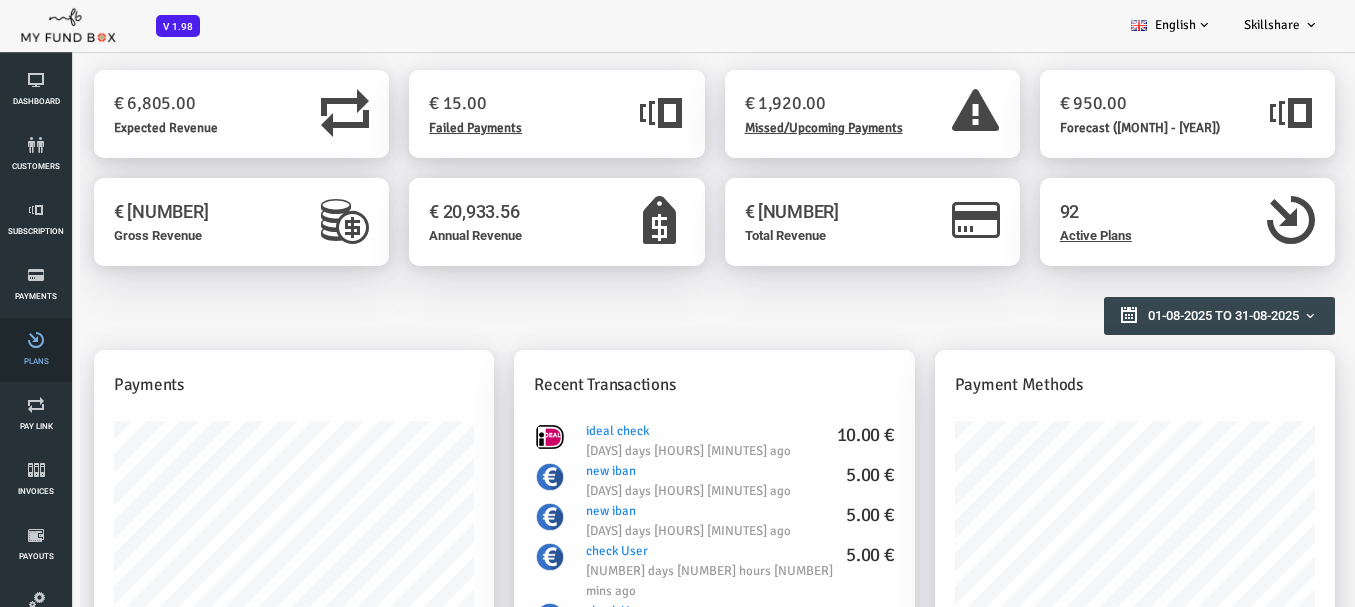 click at bounding box center (36, 340) 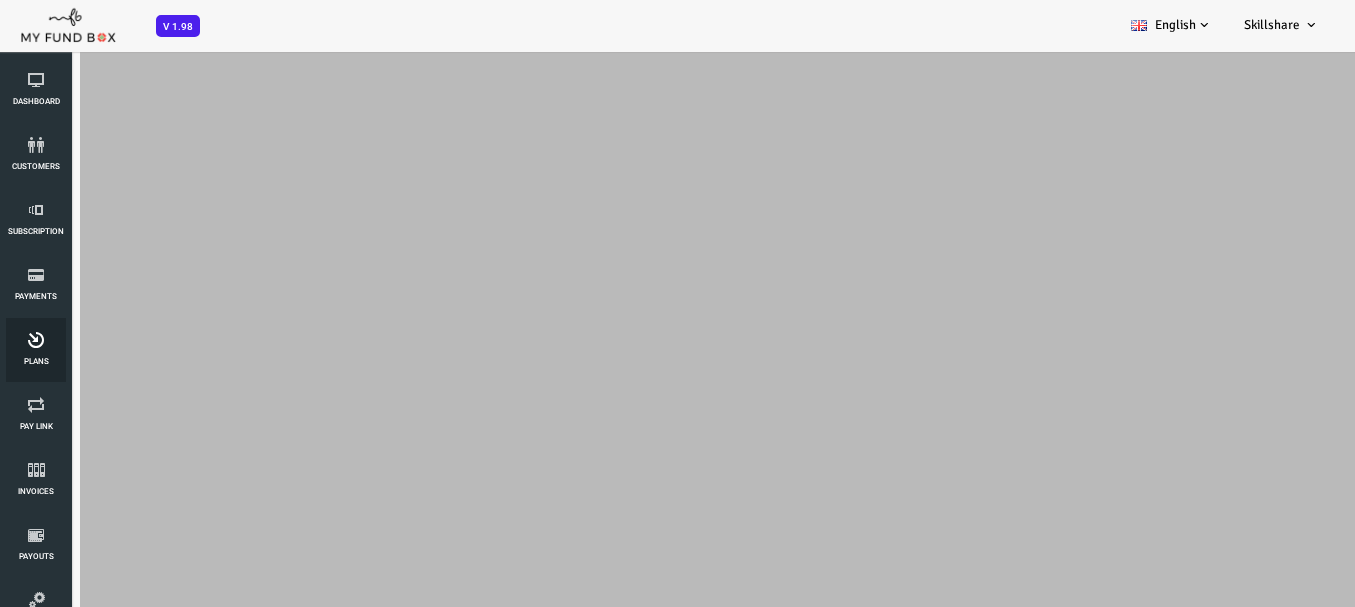 scroll, scrollTop: 0, scrollLeft: 0, axis: both 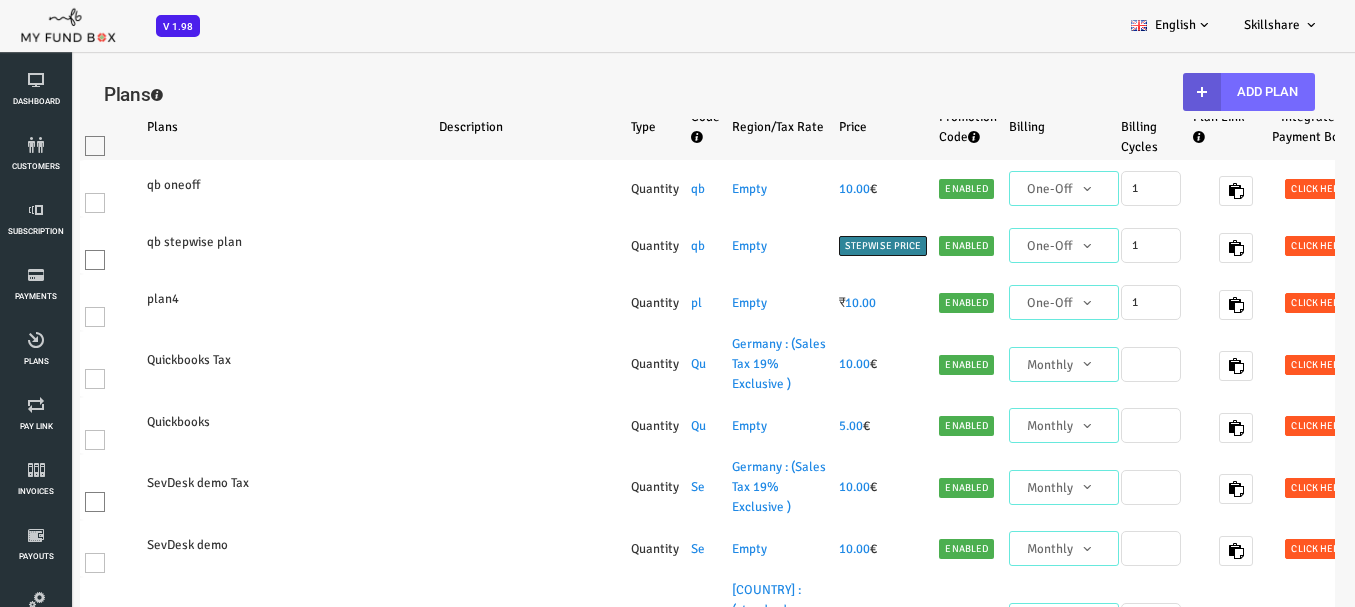 select on "100" 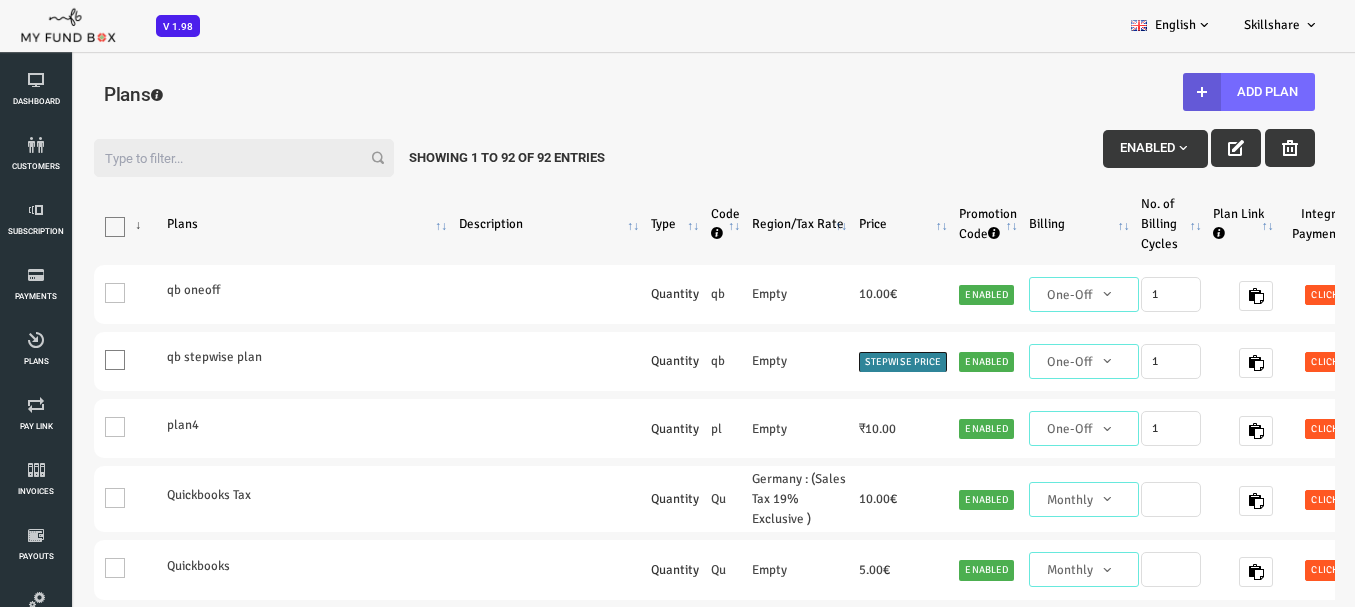 click on "Plan Link" at bounding box center (1189, 224) 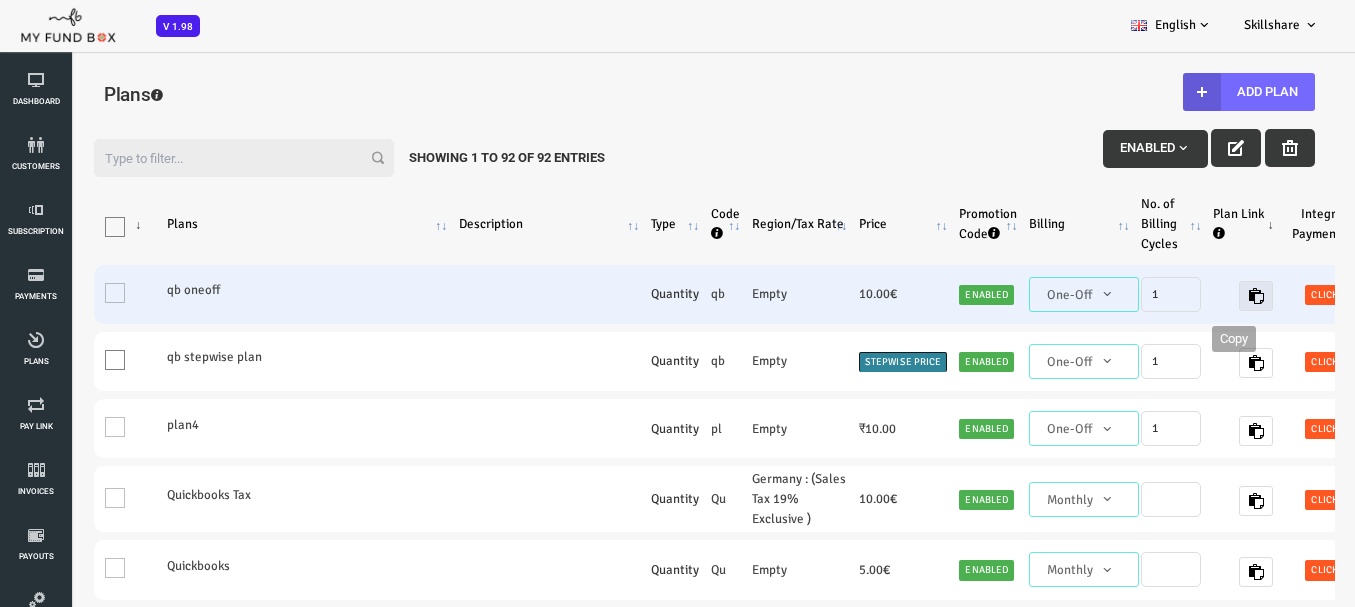click at bounding box center [1202, 296] 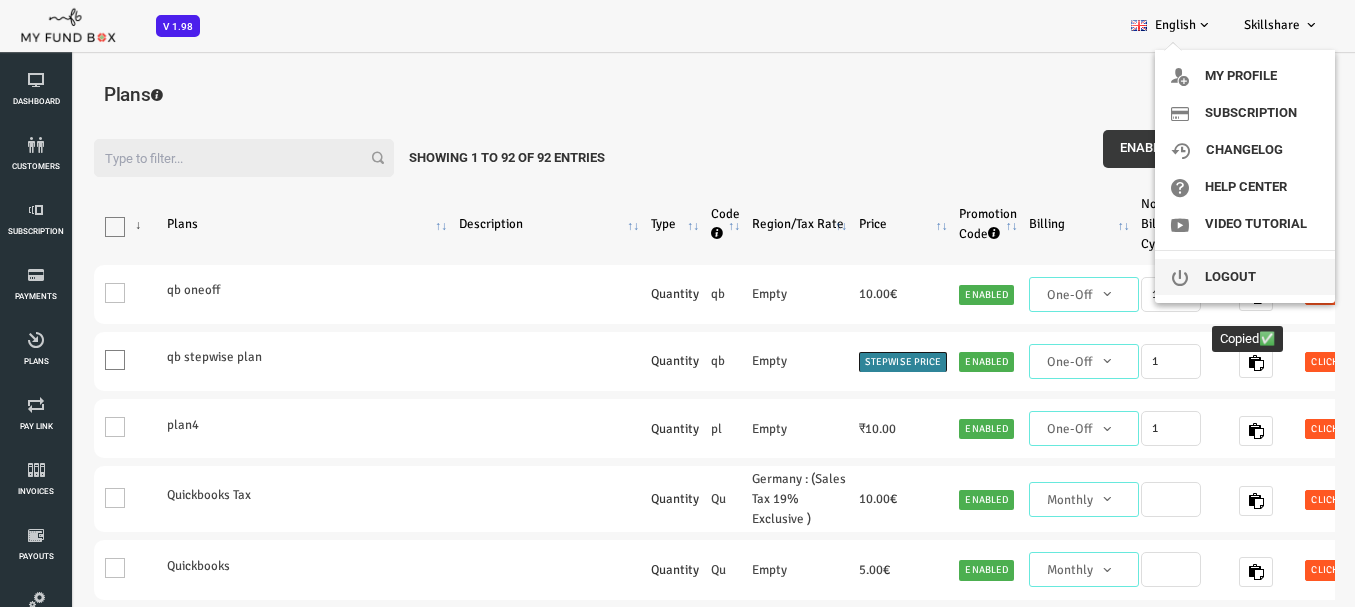 click on "Logout" at bounding box center (1245, 277) 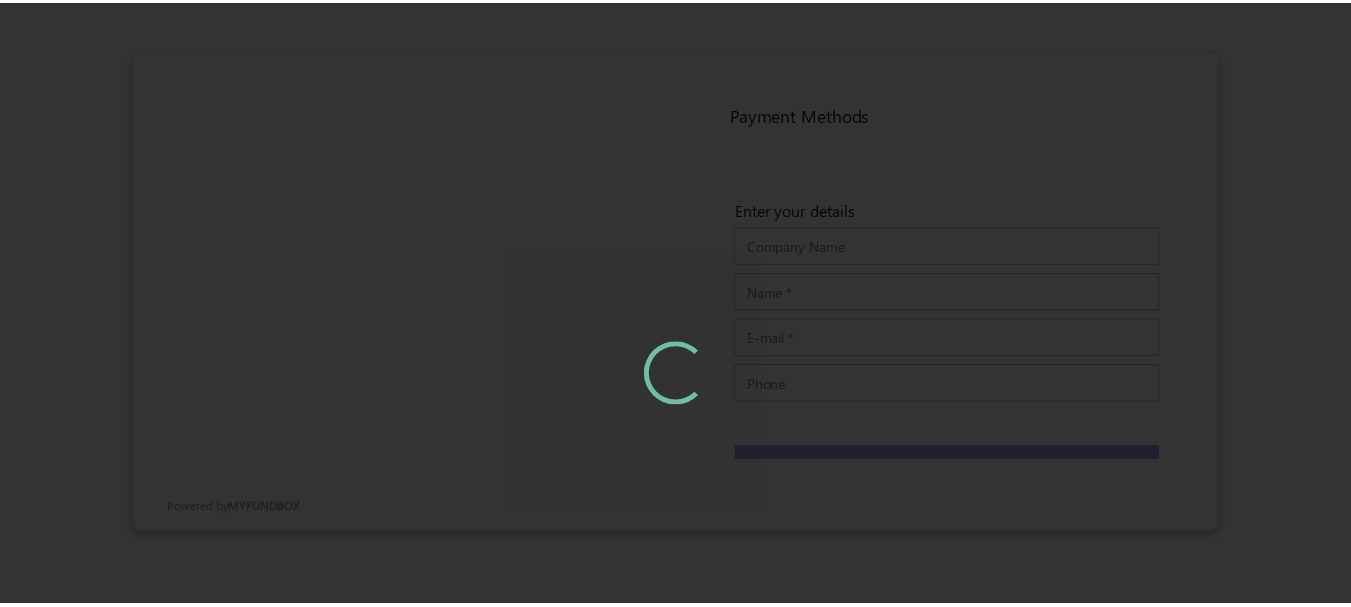 scroll, scrollTop: 0, scrollLeft: 0, axis: both 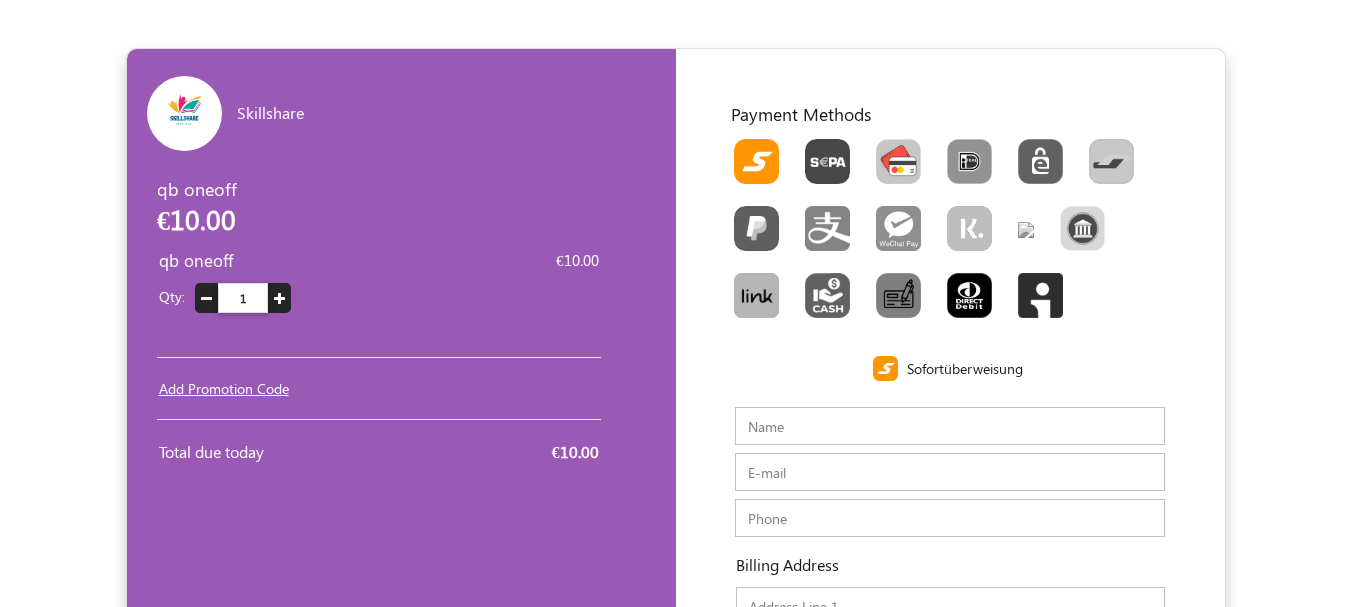 click at bounding box center (898, 161) 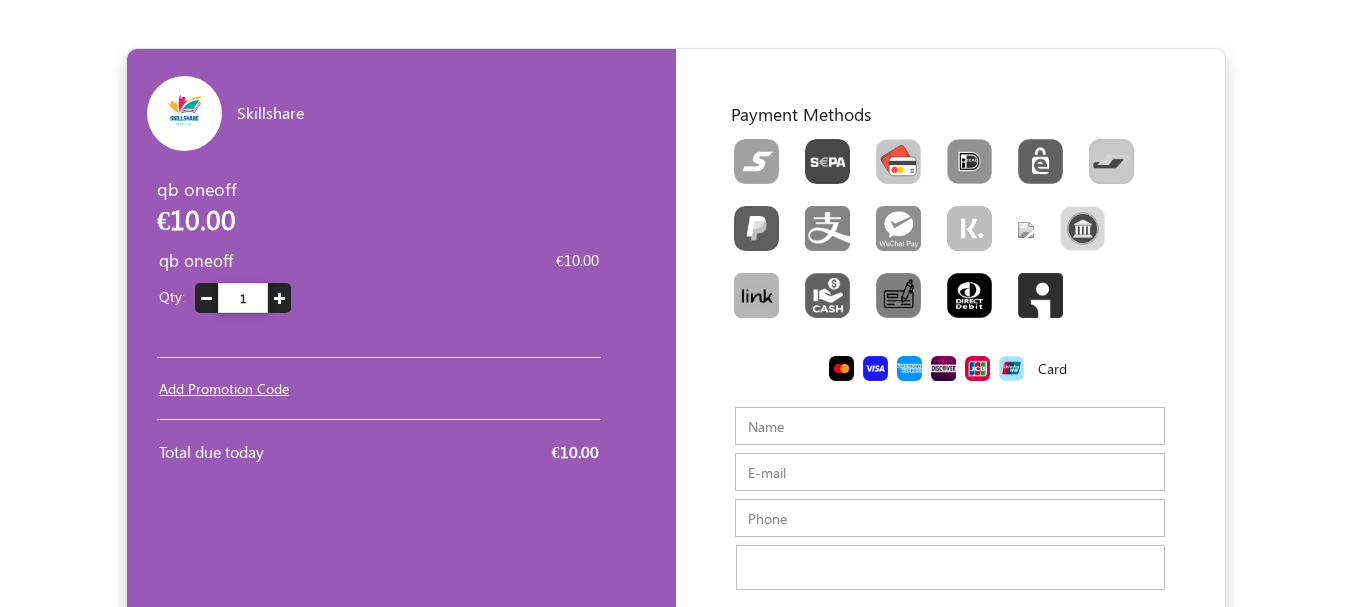 click on "Name" at bounding box center [950, 426] 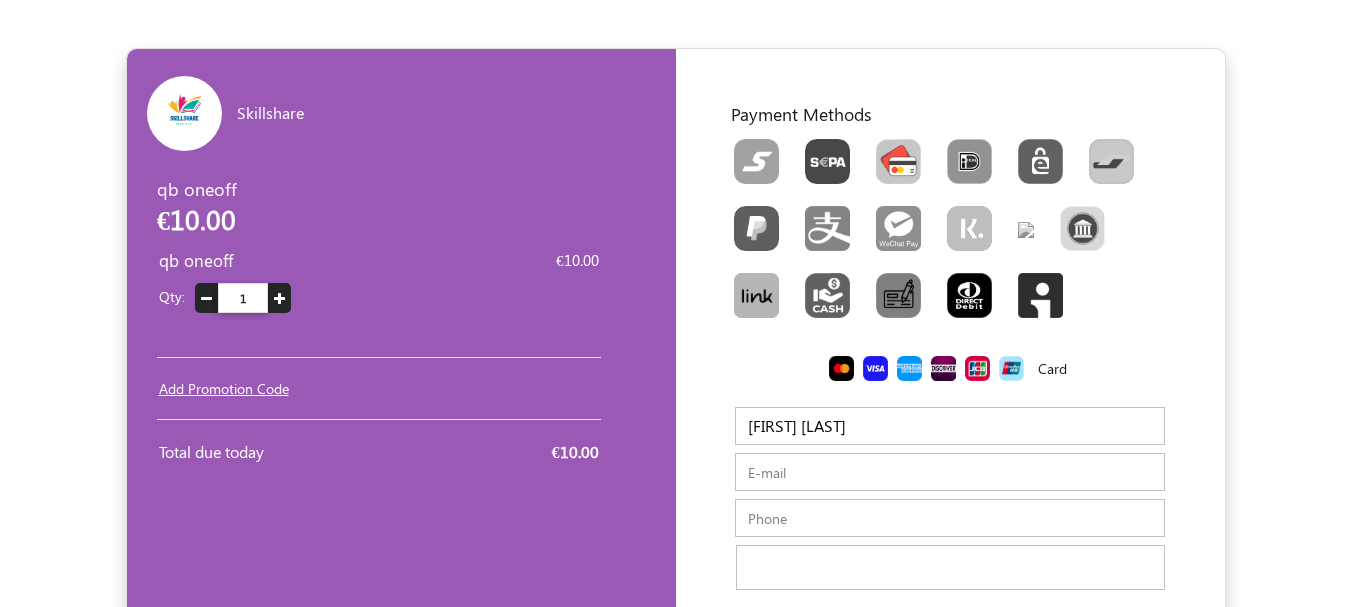 type on "ghouse@myfundbox.de" 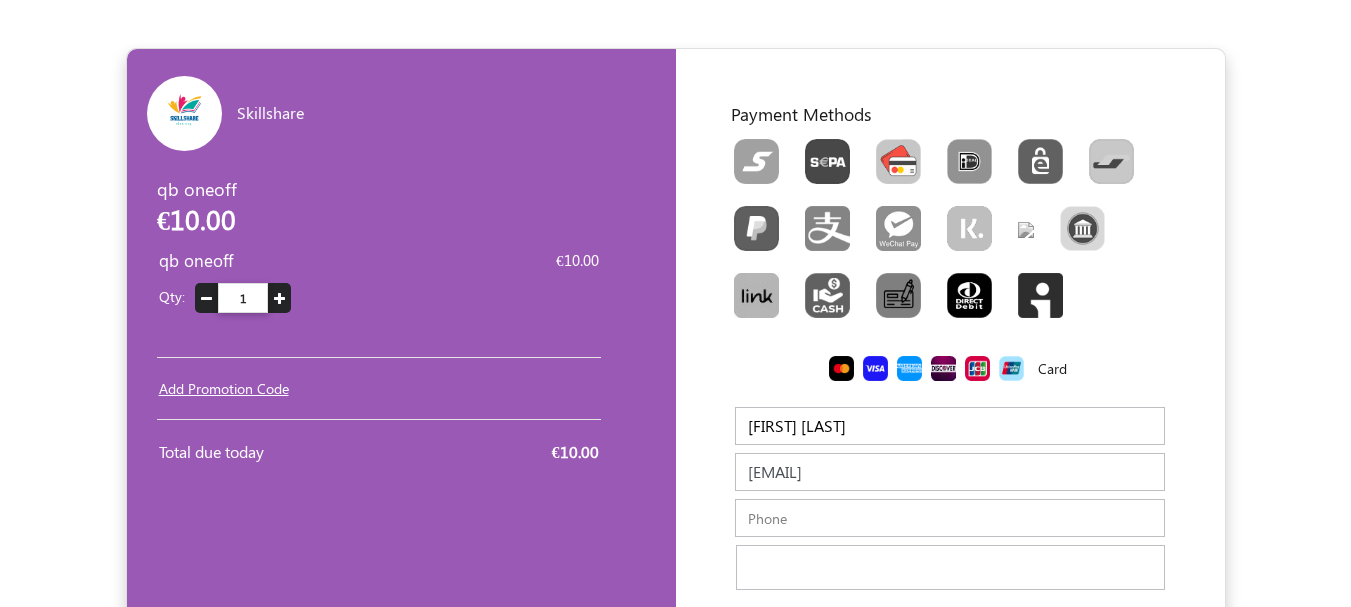 type on "aaa" 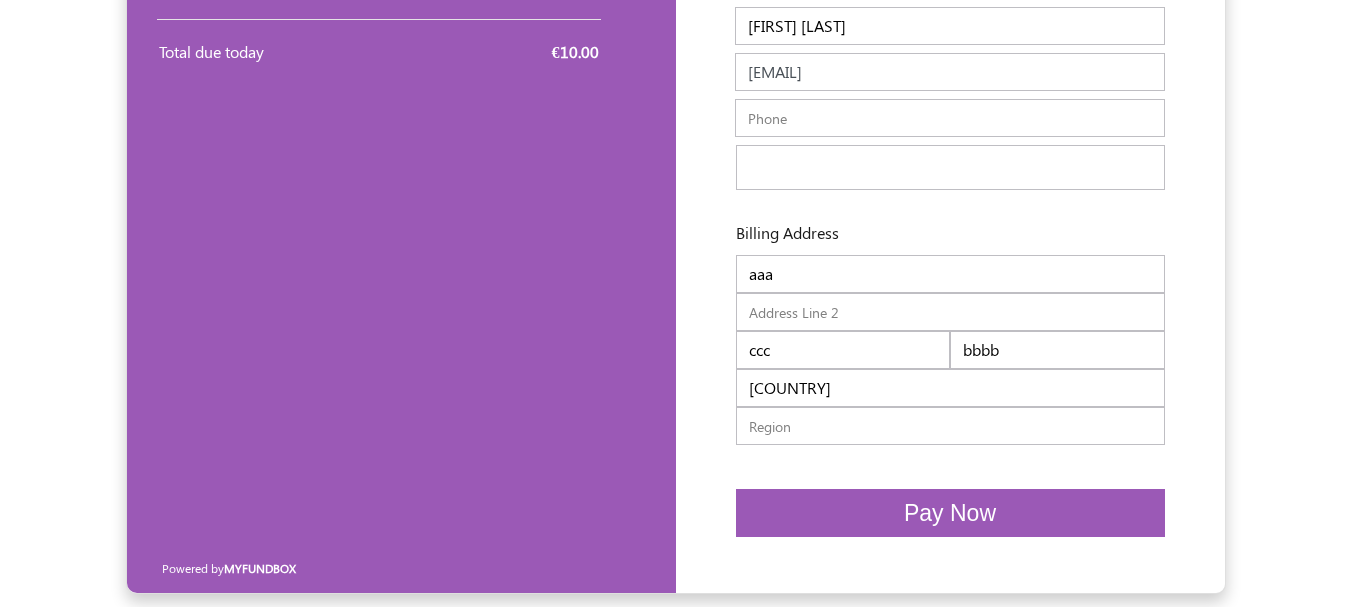 click on "Pay Now" at bounding box center [950, 513] 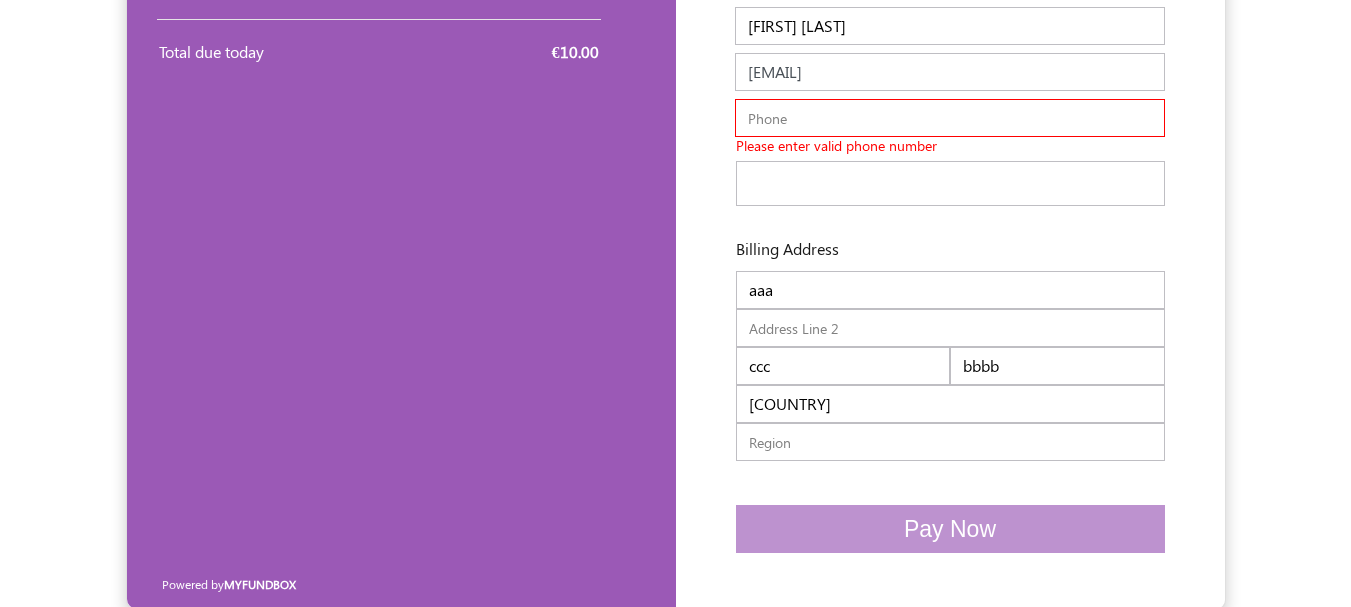 scroll, scrollTop: 419, scrollLeft: 0, axis: vertical 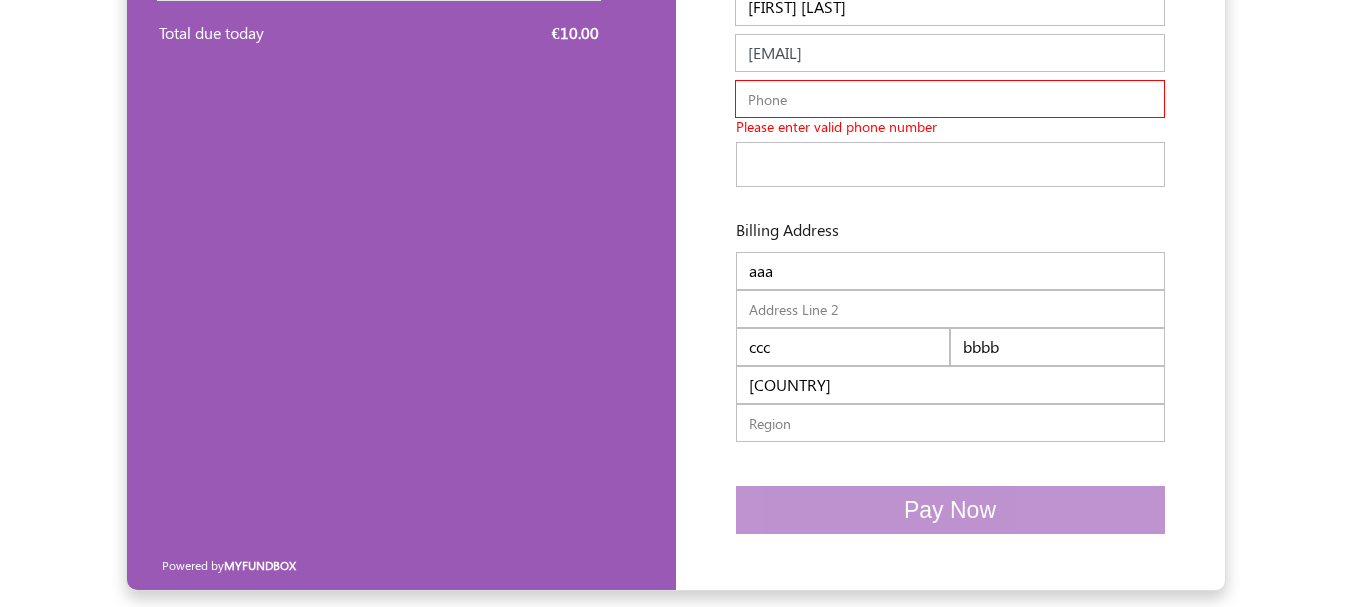 click at bounding box center (950, 99) 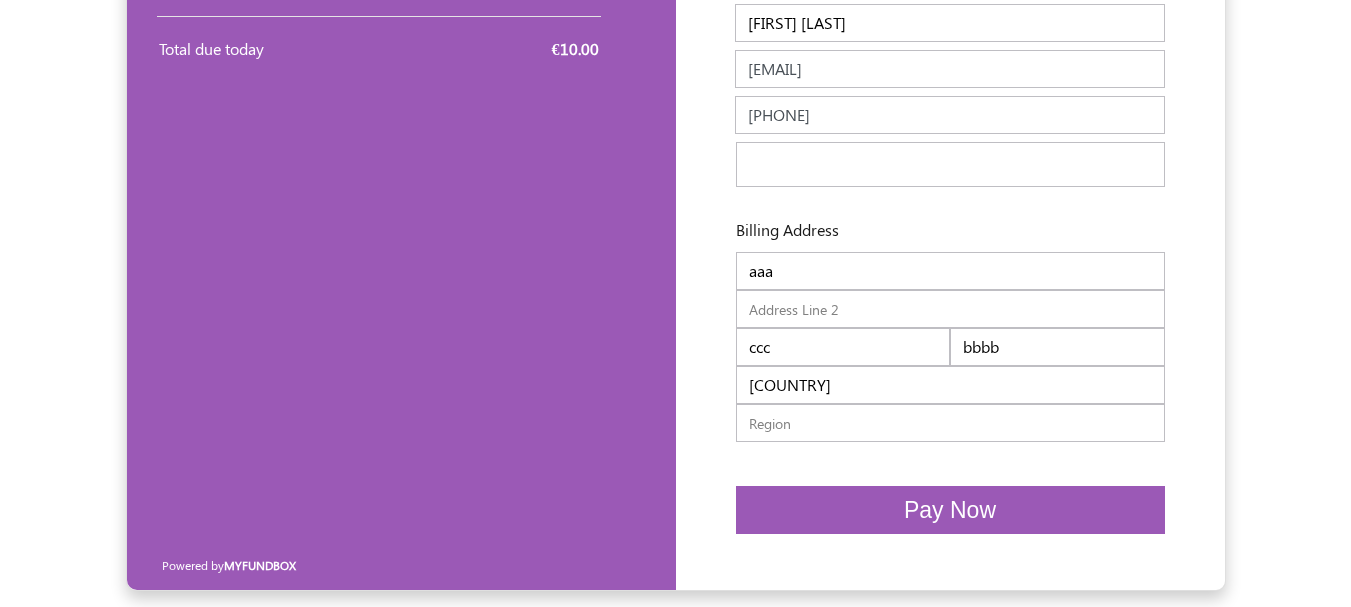 scroll, scrollTop: 403, scrollLeft: 0, axis: vertical 